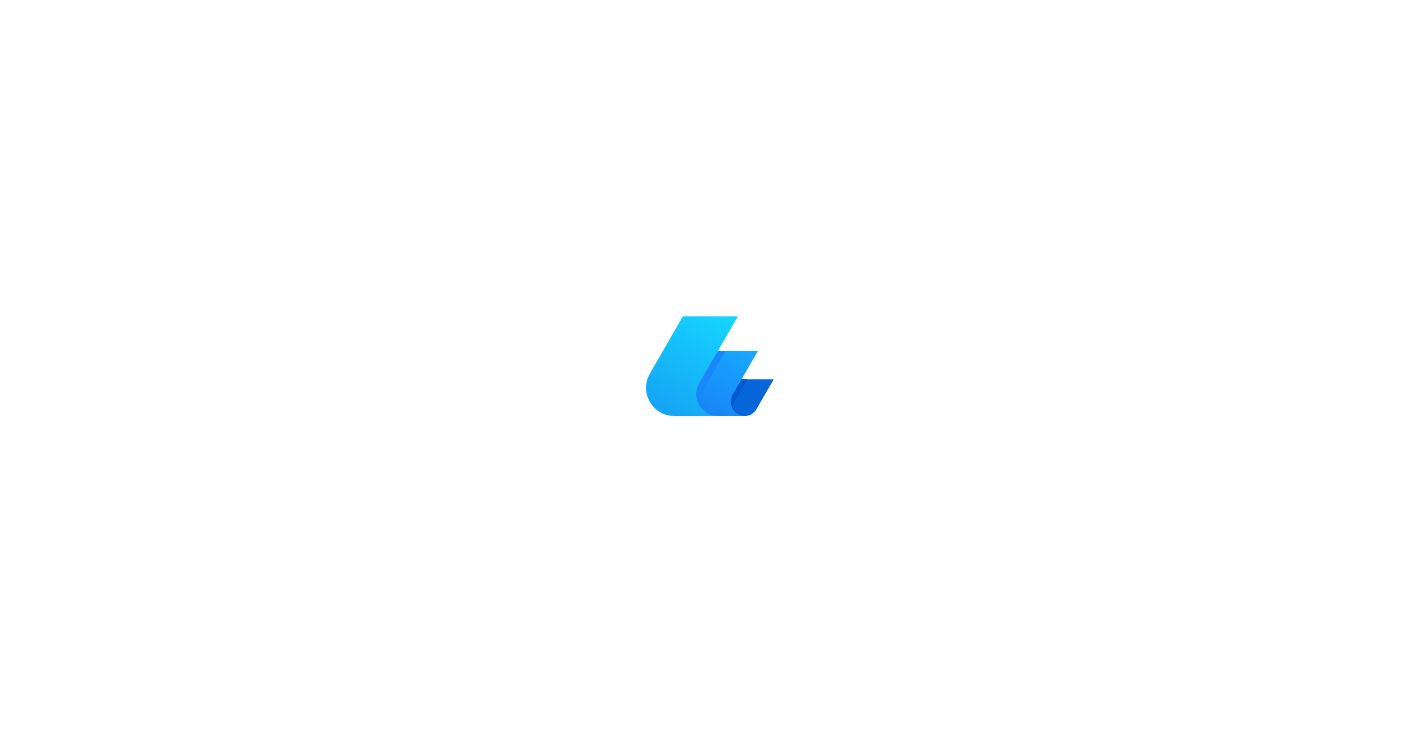 scroll, scrollTop: 0, scrollLeft: 0, axis: both 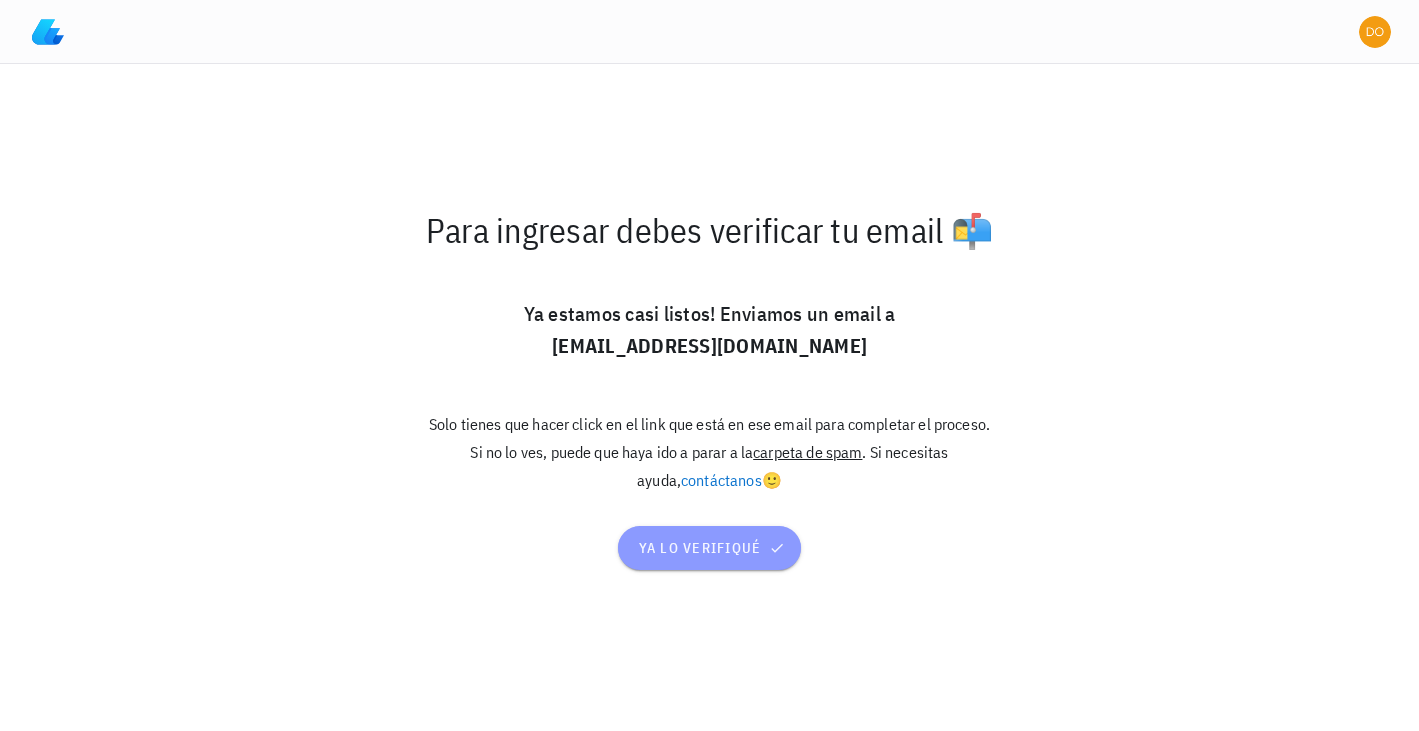 click on "ya lo verifiqué" at bounding box center [710, 548] 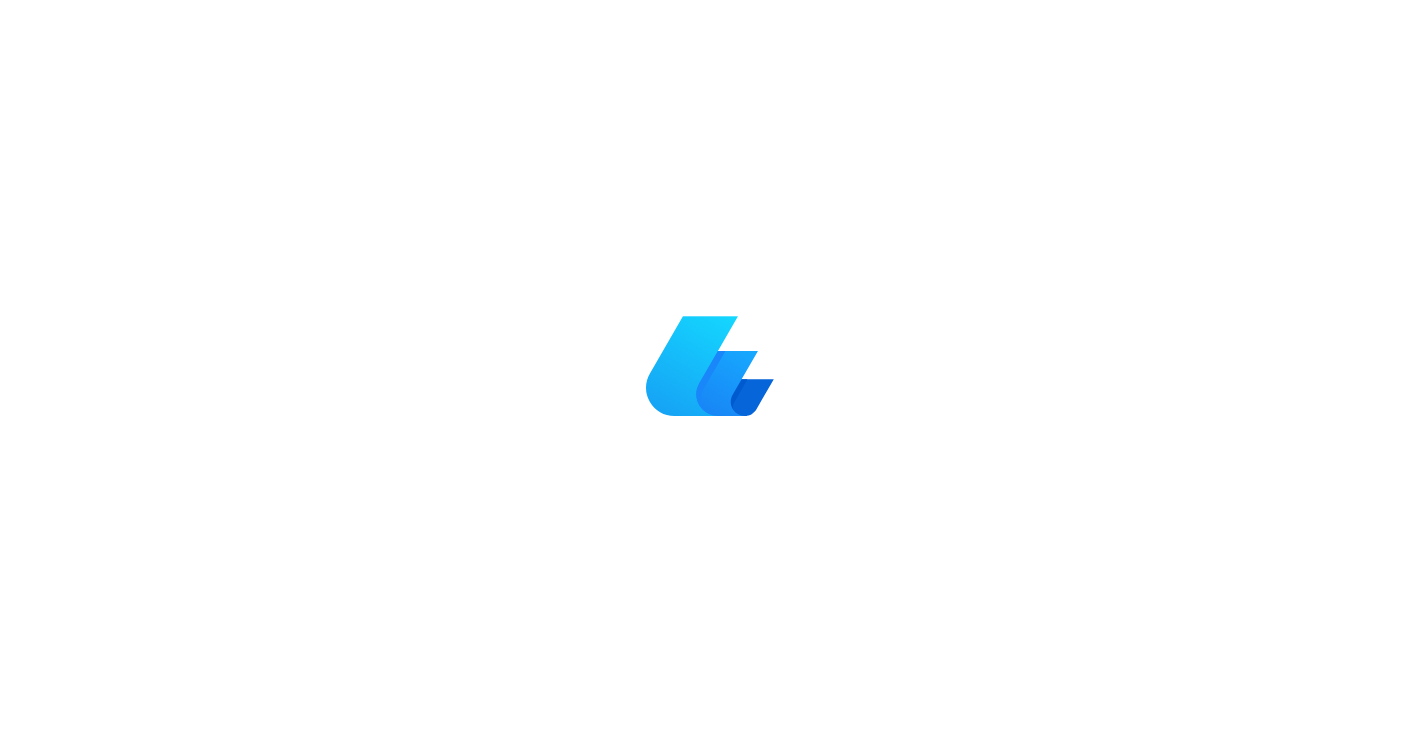 scroll, scrollTop: 0, scrollLeft: 0, axis: both 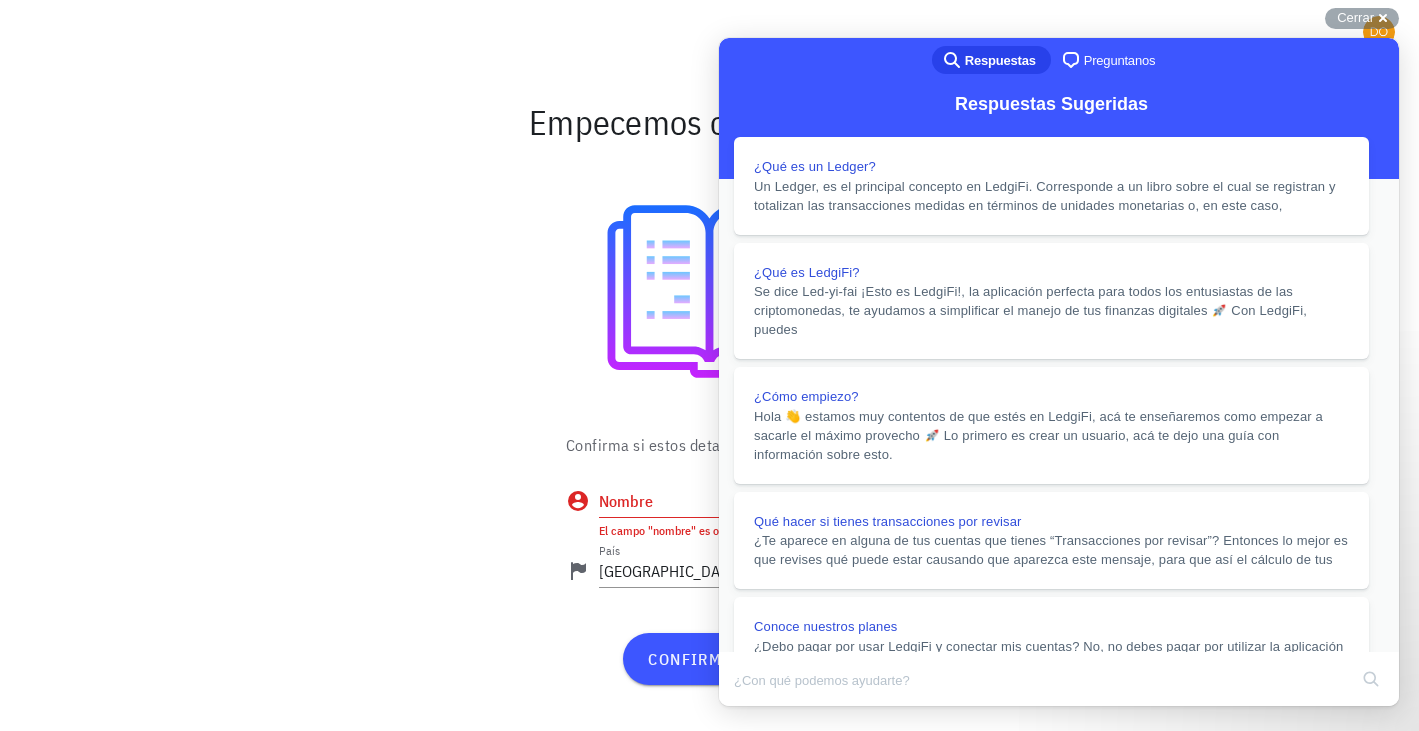 click on "Close" at bounding box center [738, 720] 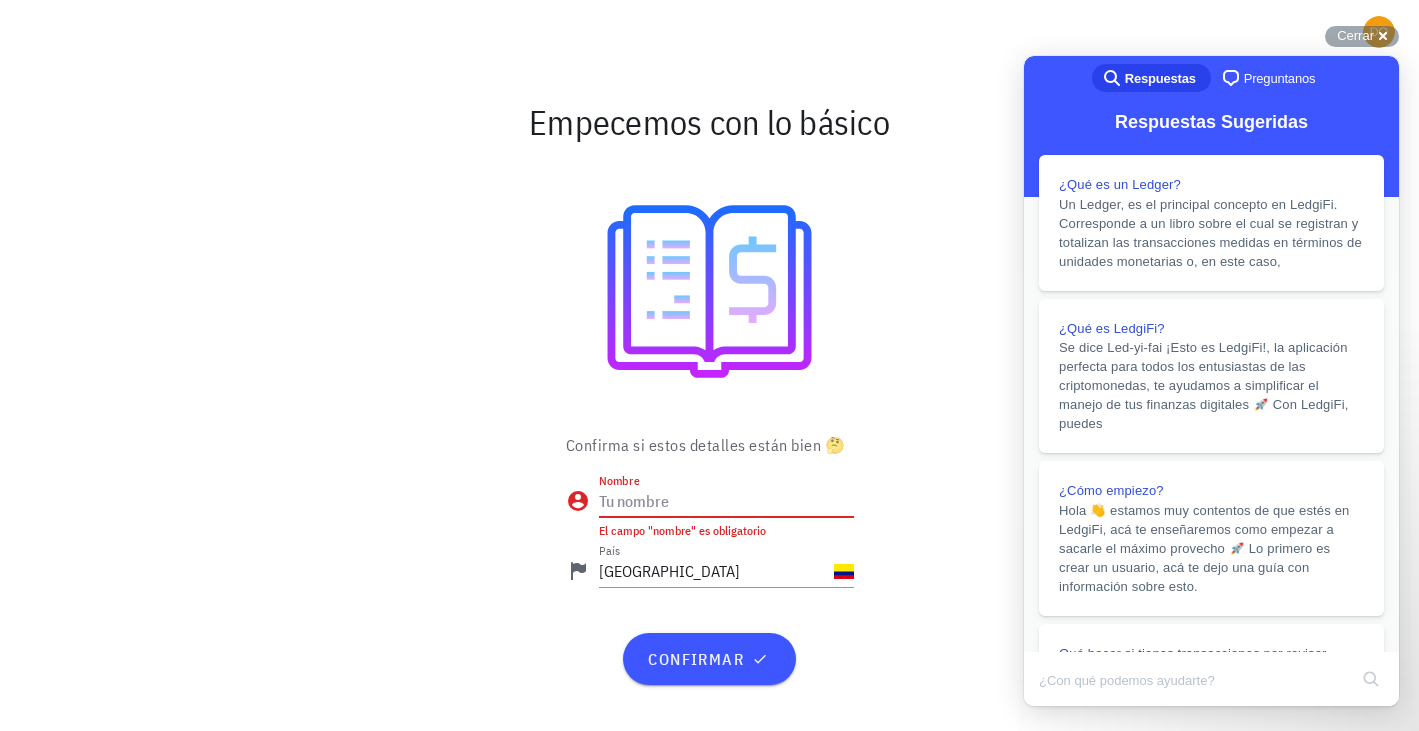 click on "Nombre" at bounding box center [726, 501] 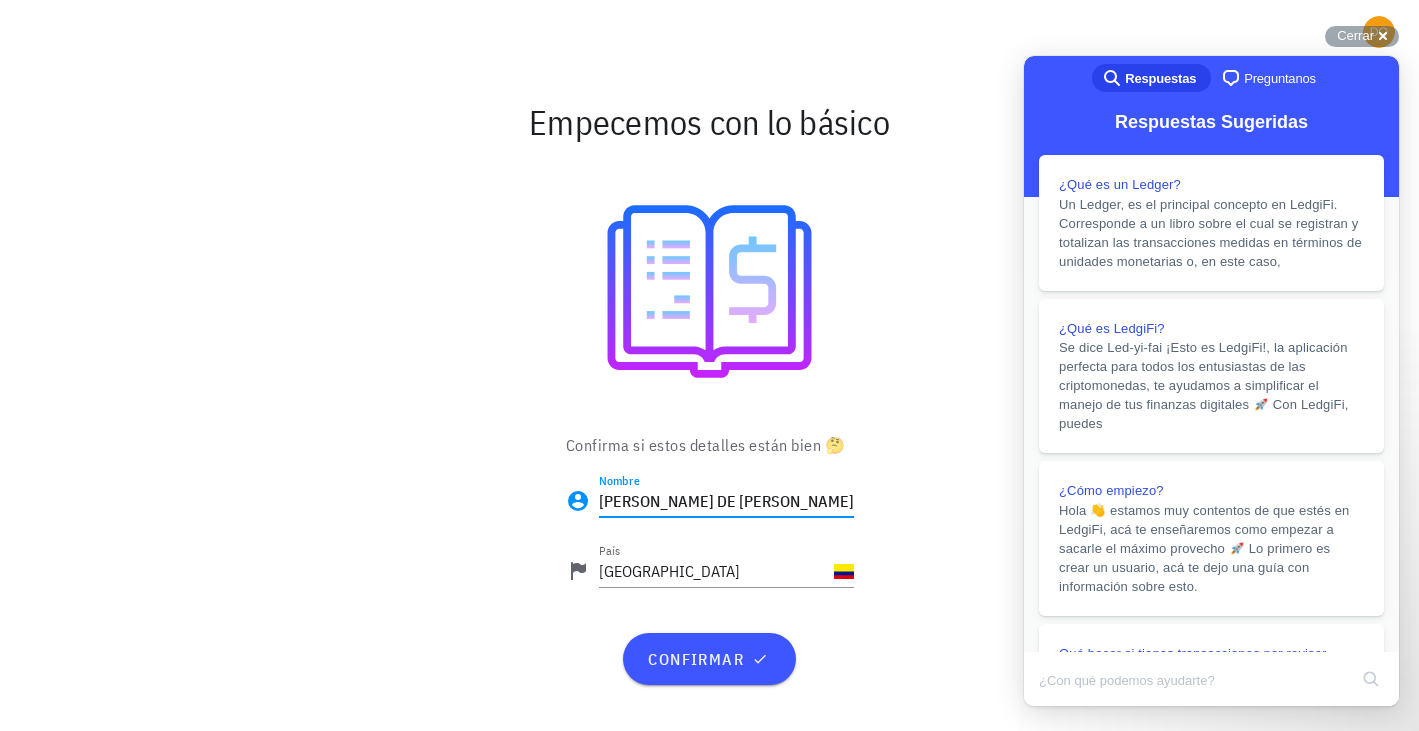 scroll, scrollTop: 0, scrollLeft: 33, axis: horizontal 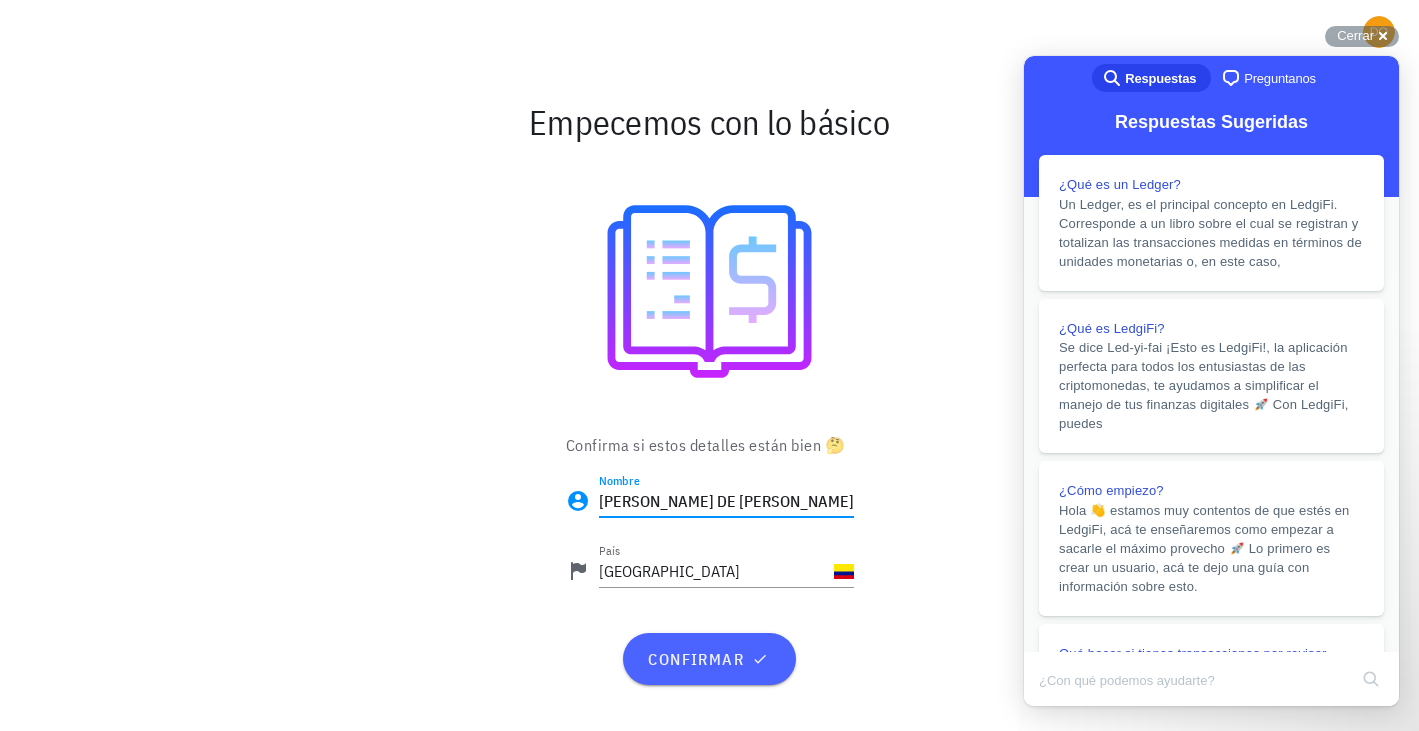 type on "[PERSON_NAME] DE [PERSON_NAME]" 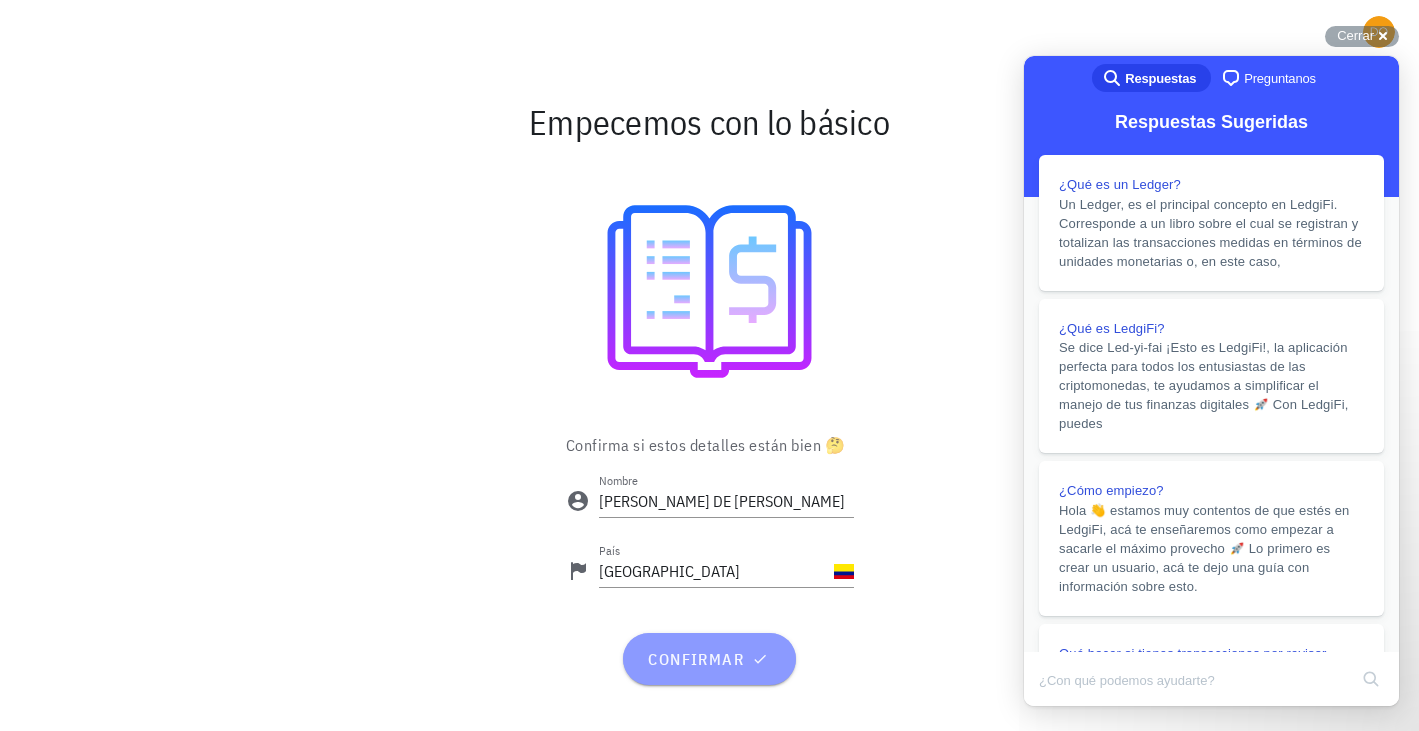scroll, scrollTop: 0, scrollLeft: 0, axis: both 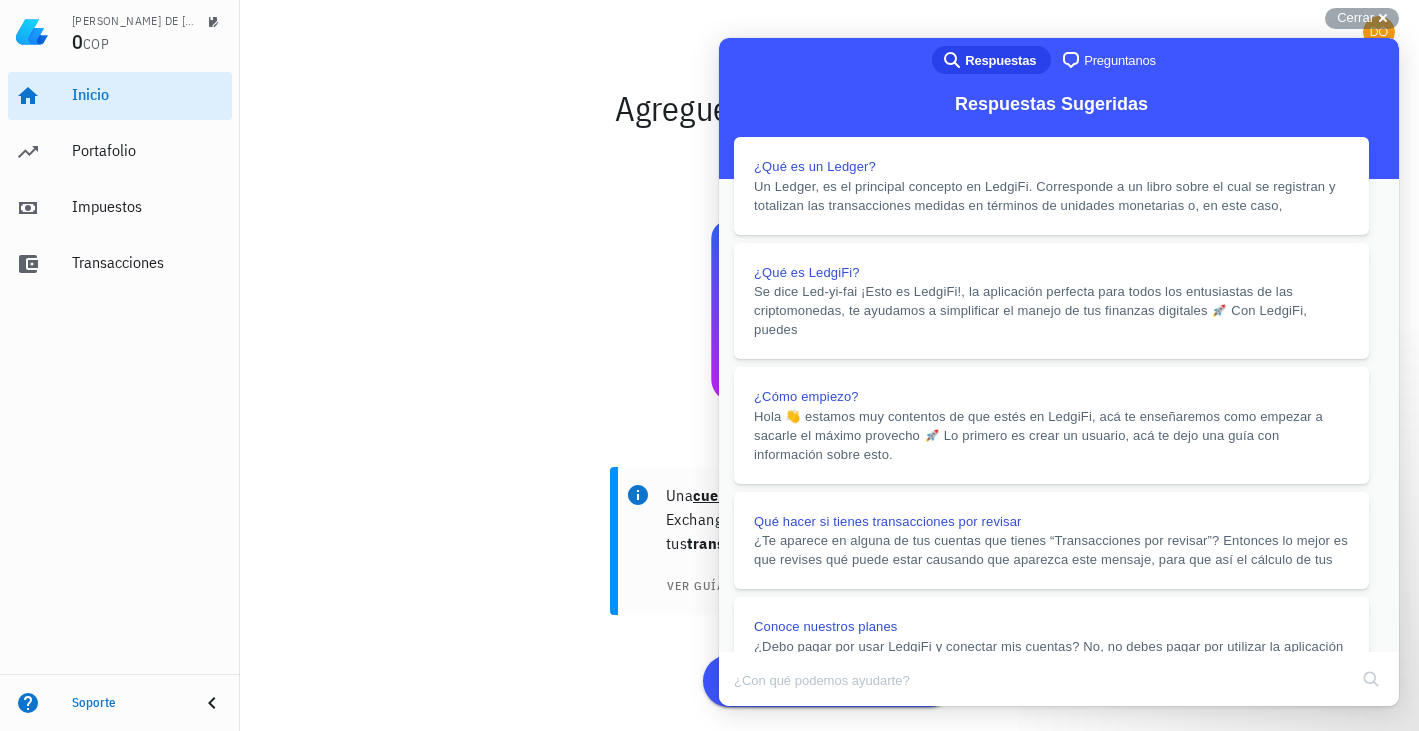 click on "Close" at bounding box center (738, 720) 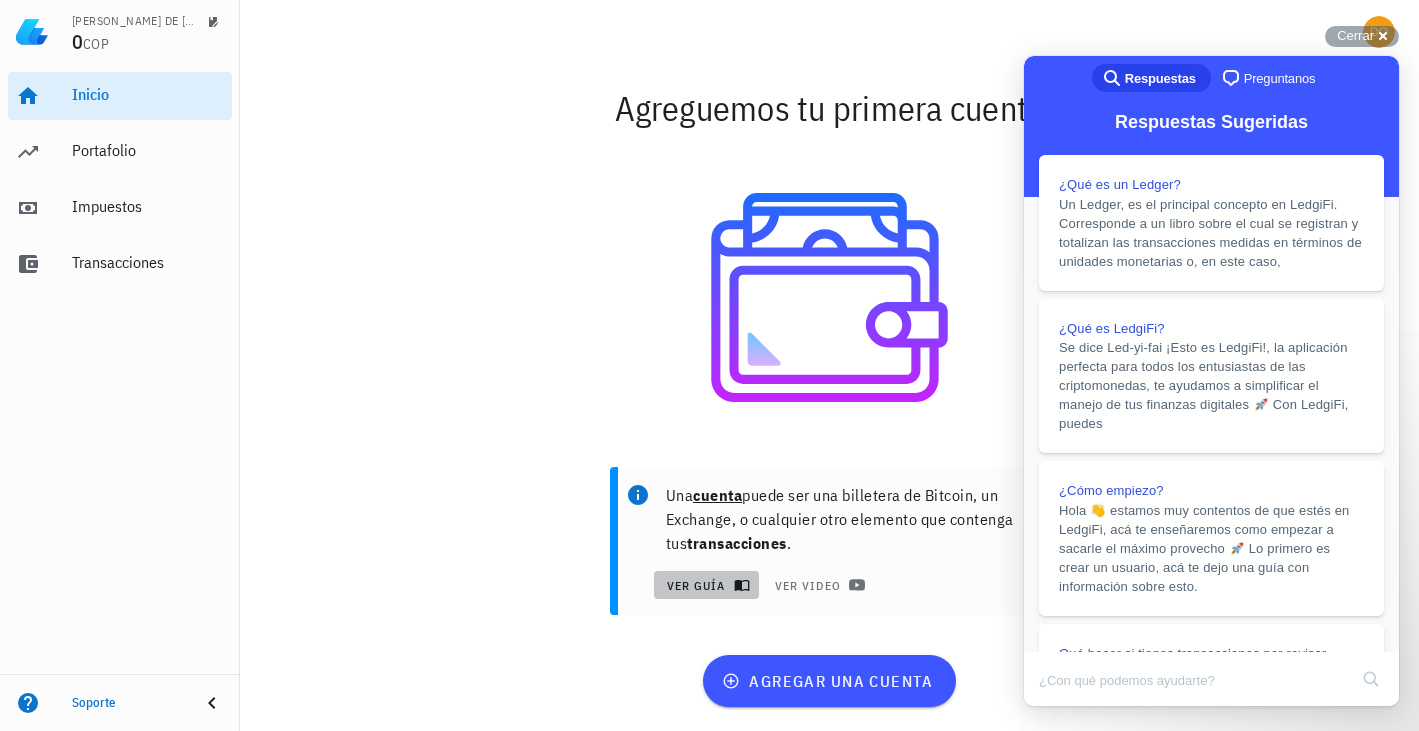 click on "ver guía" at bounding box center [706, 585] 